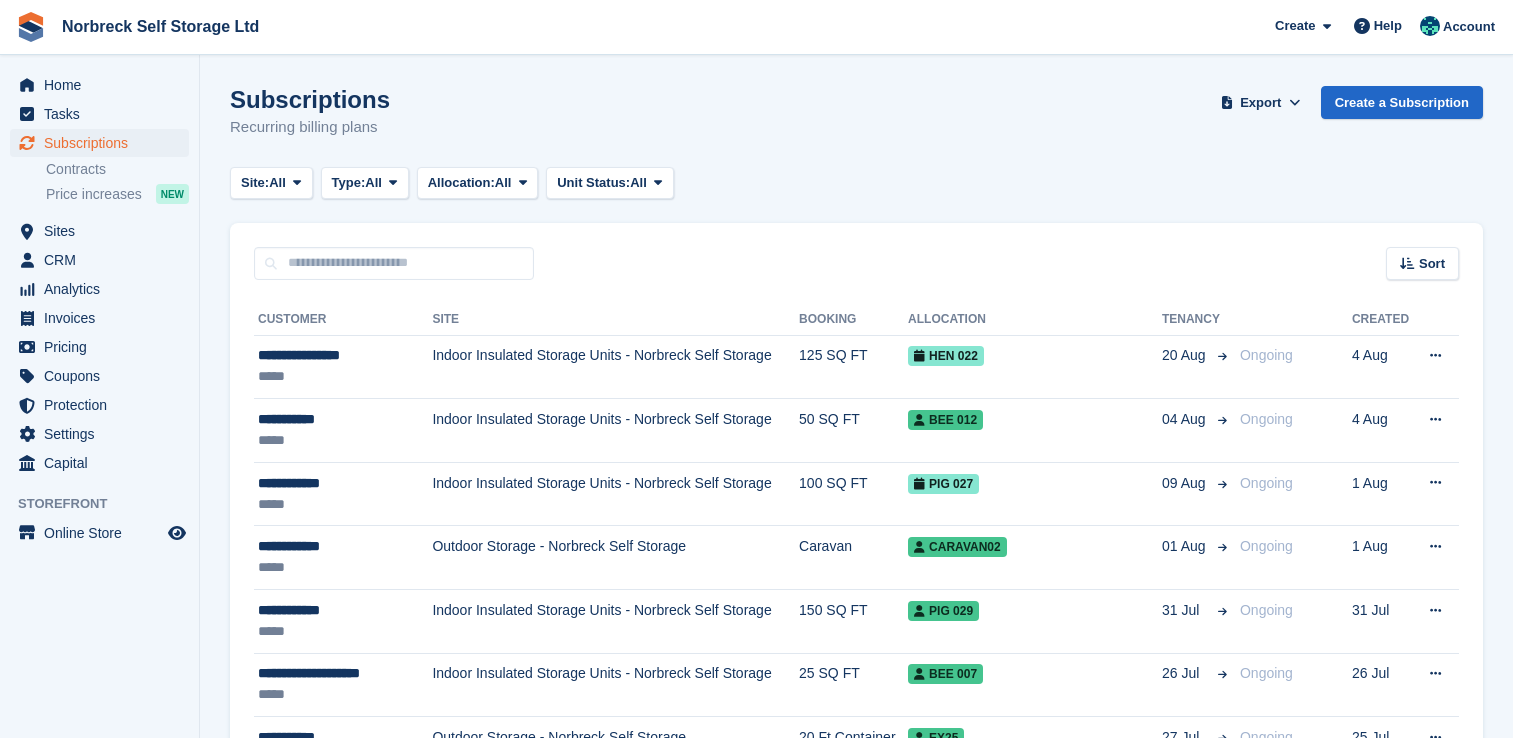 scroll, scrollTop: 0, scrollLeft: 0, axis: both 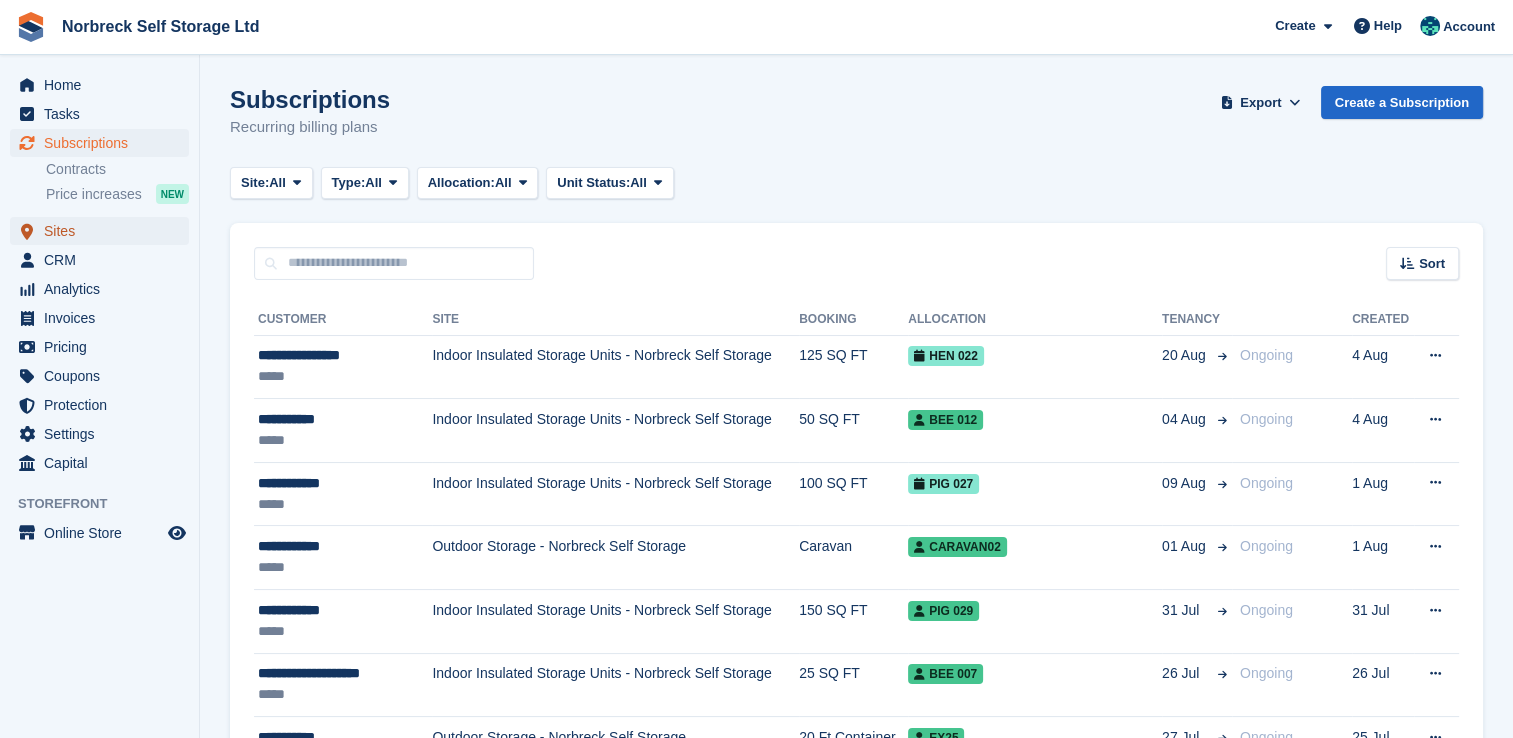 click on "Sites" at bounding box center (104, 231) 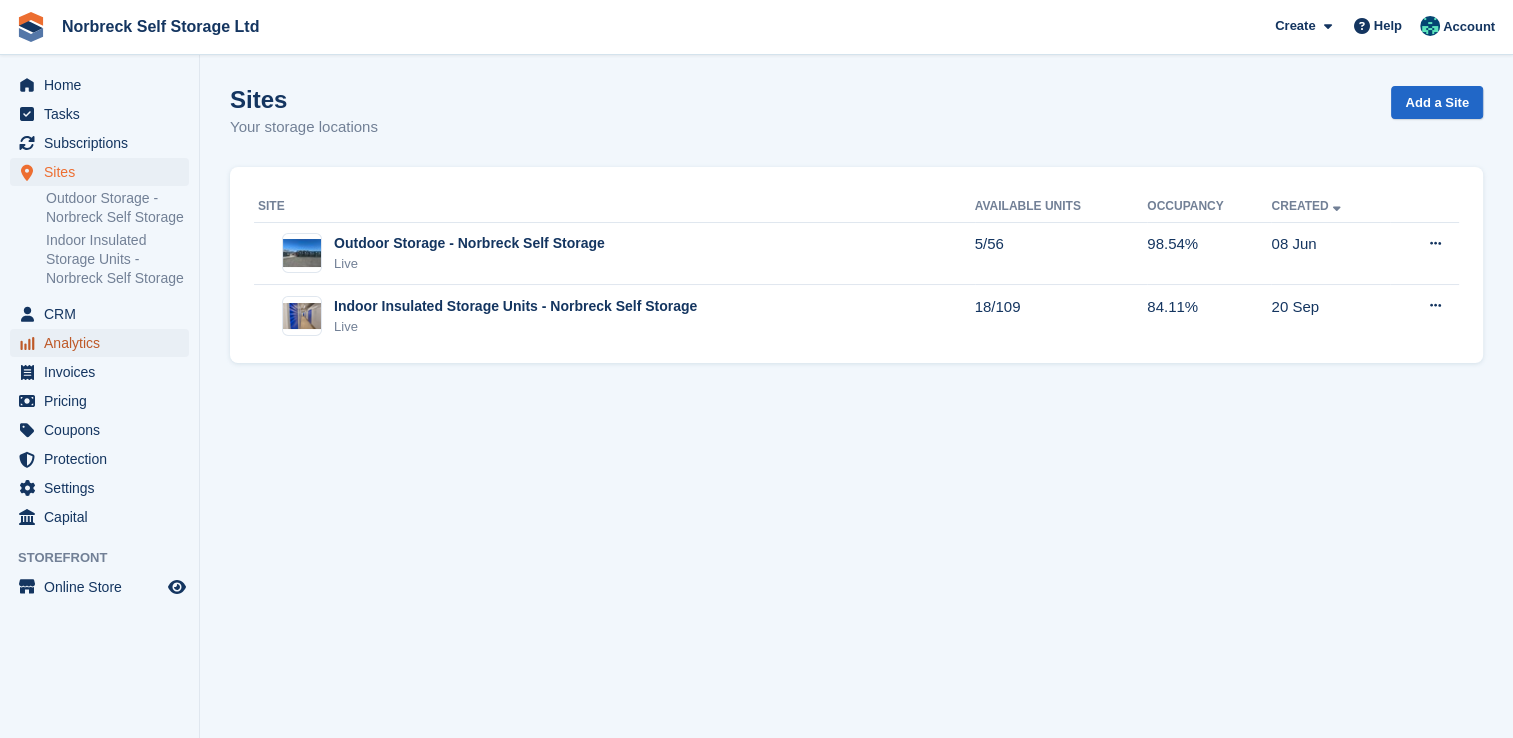 click on "Analytics" at bounding box center (104, 343) 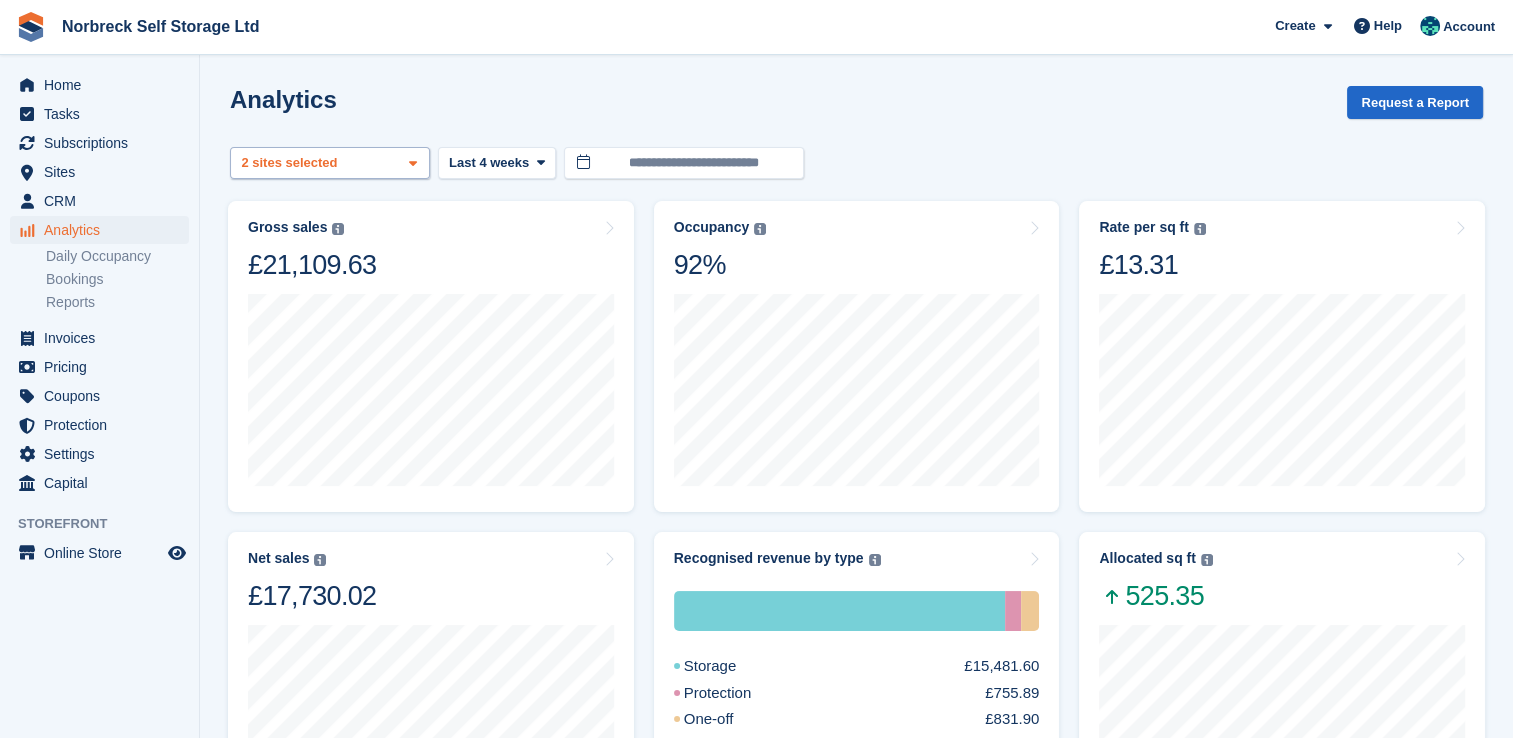 click at bounding box center [413, 164] 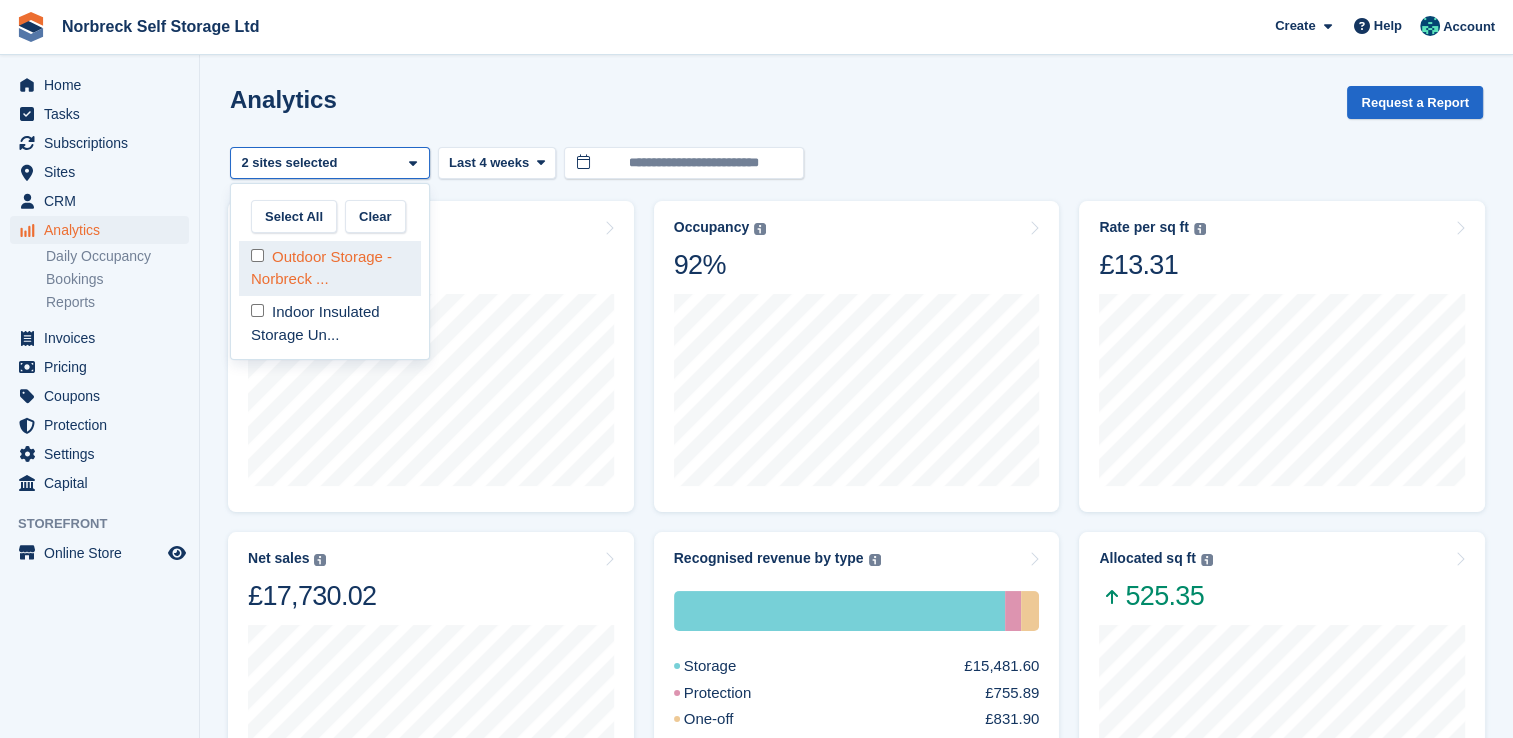 click on "Outdoor Storage - Norbreck ..." at bounding box center [330, 268] 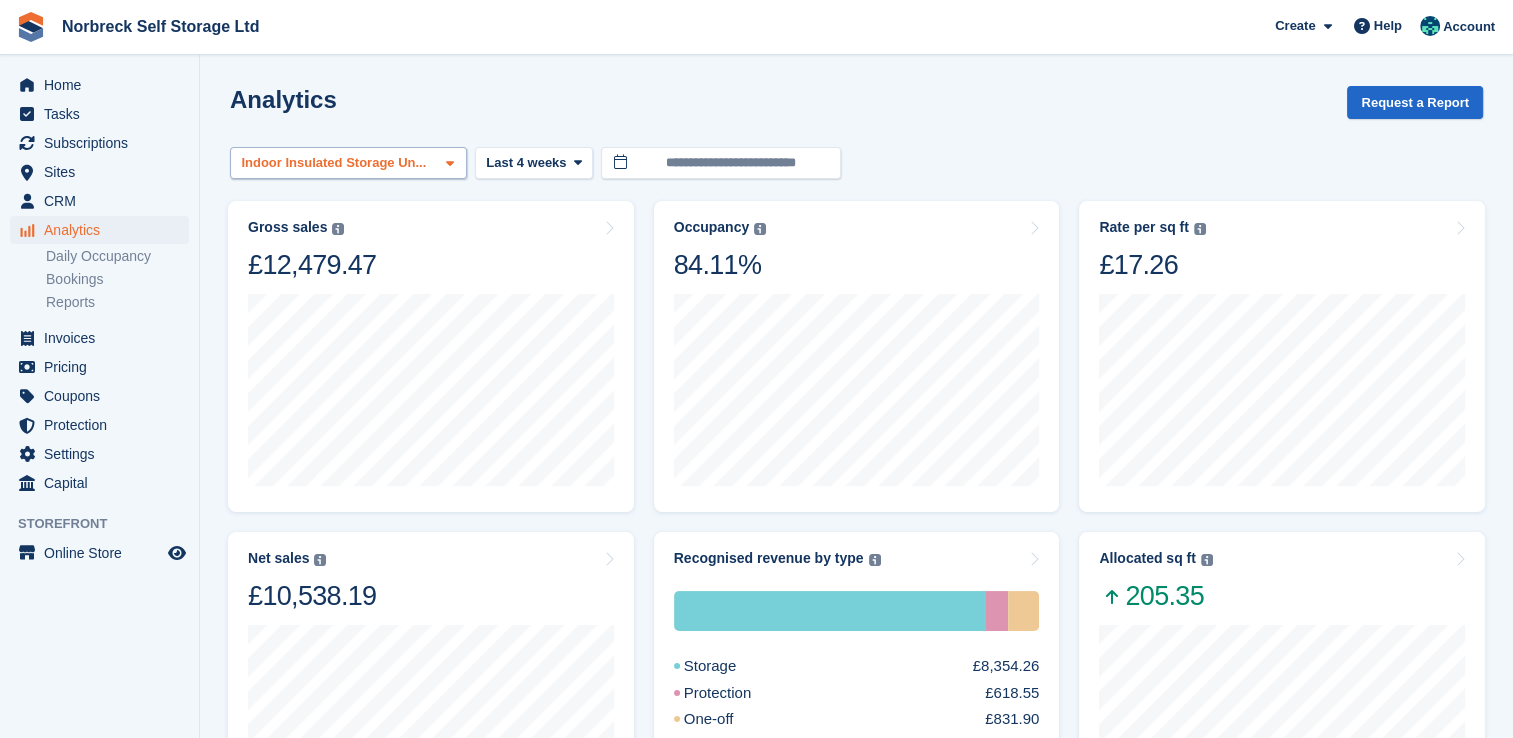 click at bounding box center [450, 163] 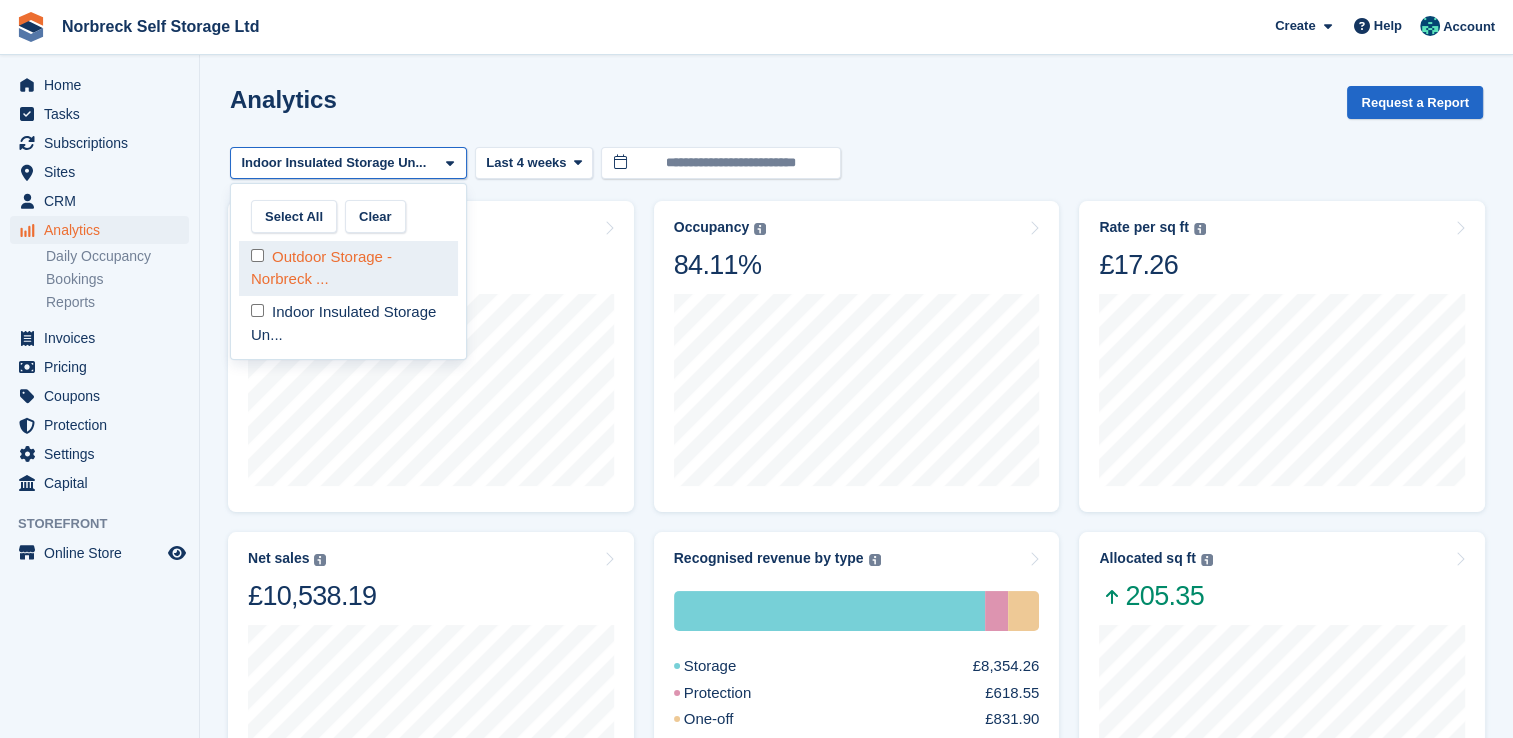 click on "Outdoor Storage - Norbreck ..." at bounding box center (348, 268) 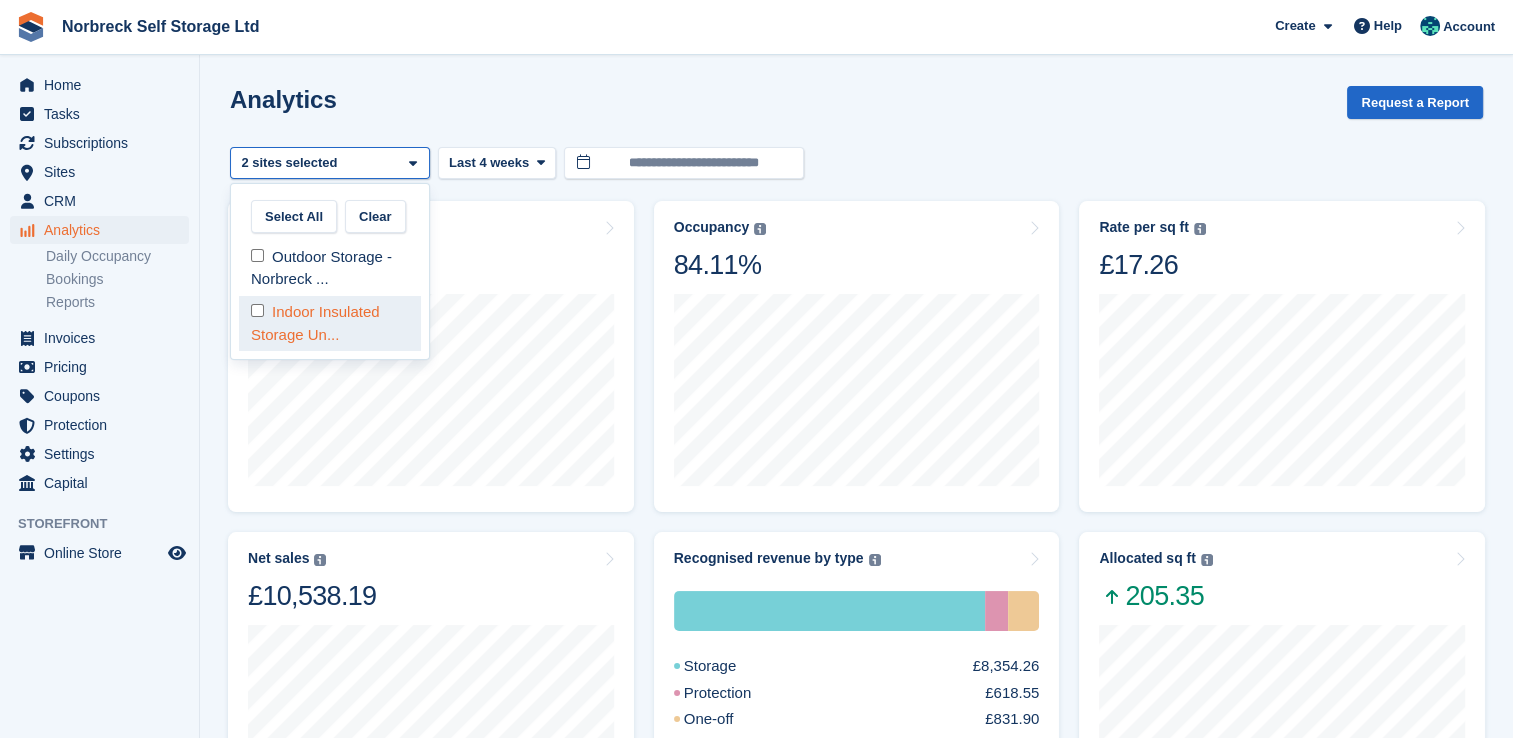 click on "Indoor Insulated Storage Un..." at bounding box center (330, 323) 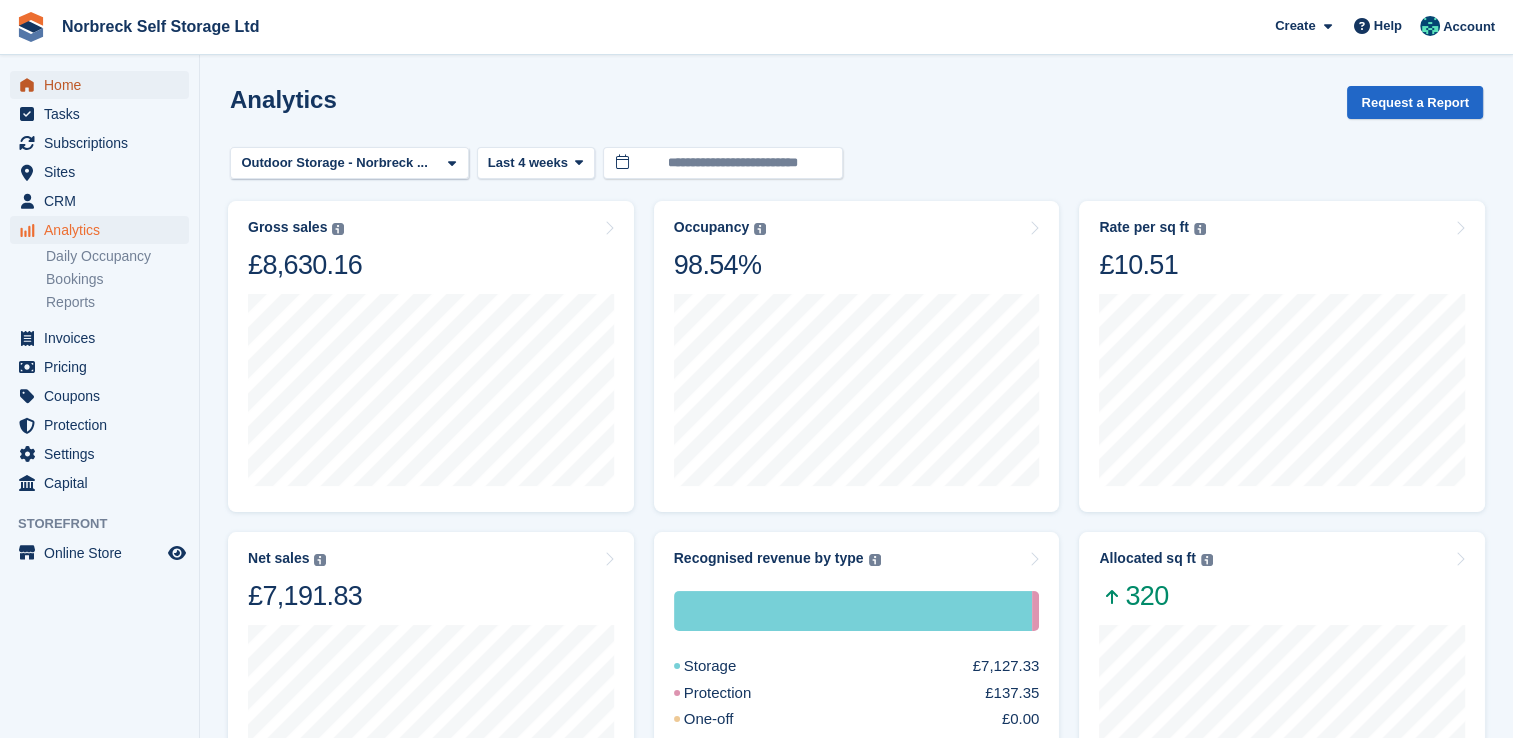 click on "Home" at bounding box center (104, 85) 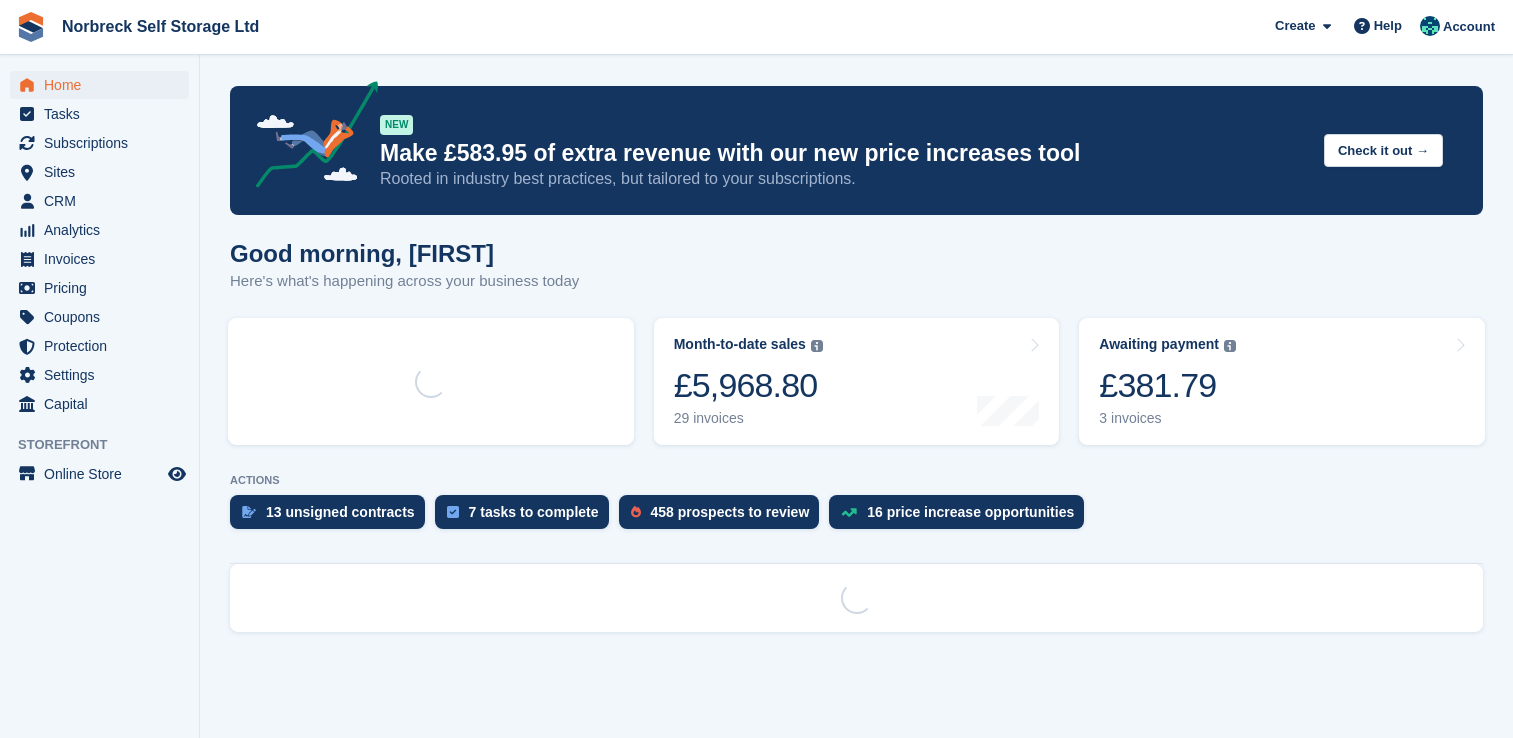 scroll, scrollTop: 0, scrollLeft: 0, axis: both 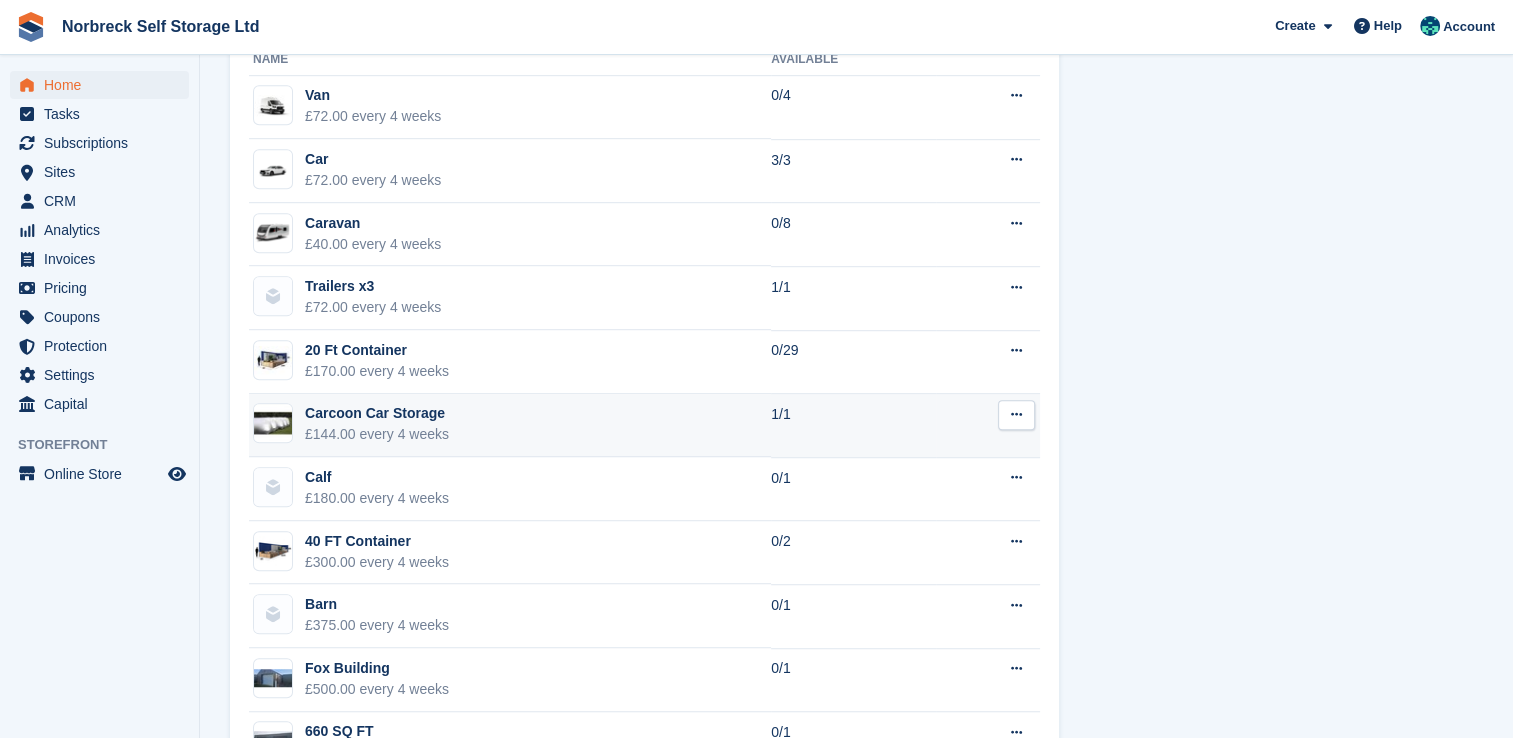 click on "£144.00 every 4 weeks" at bounding box center (377, 434) 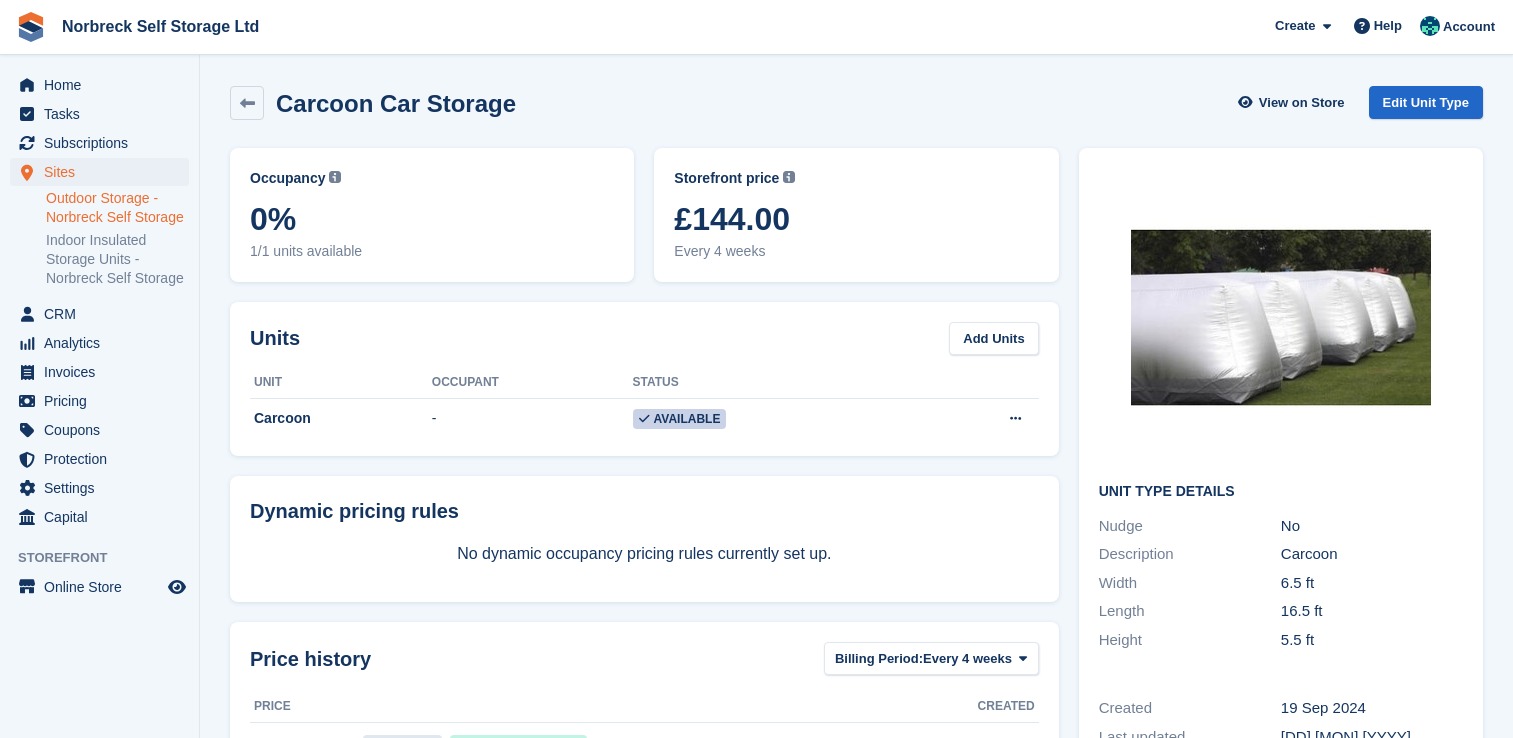 scroll, scrollTop: 0, scrollLeft: 0, axis: both 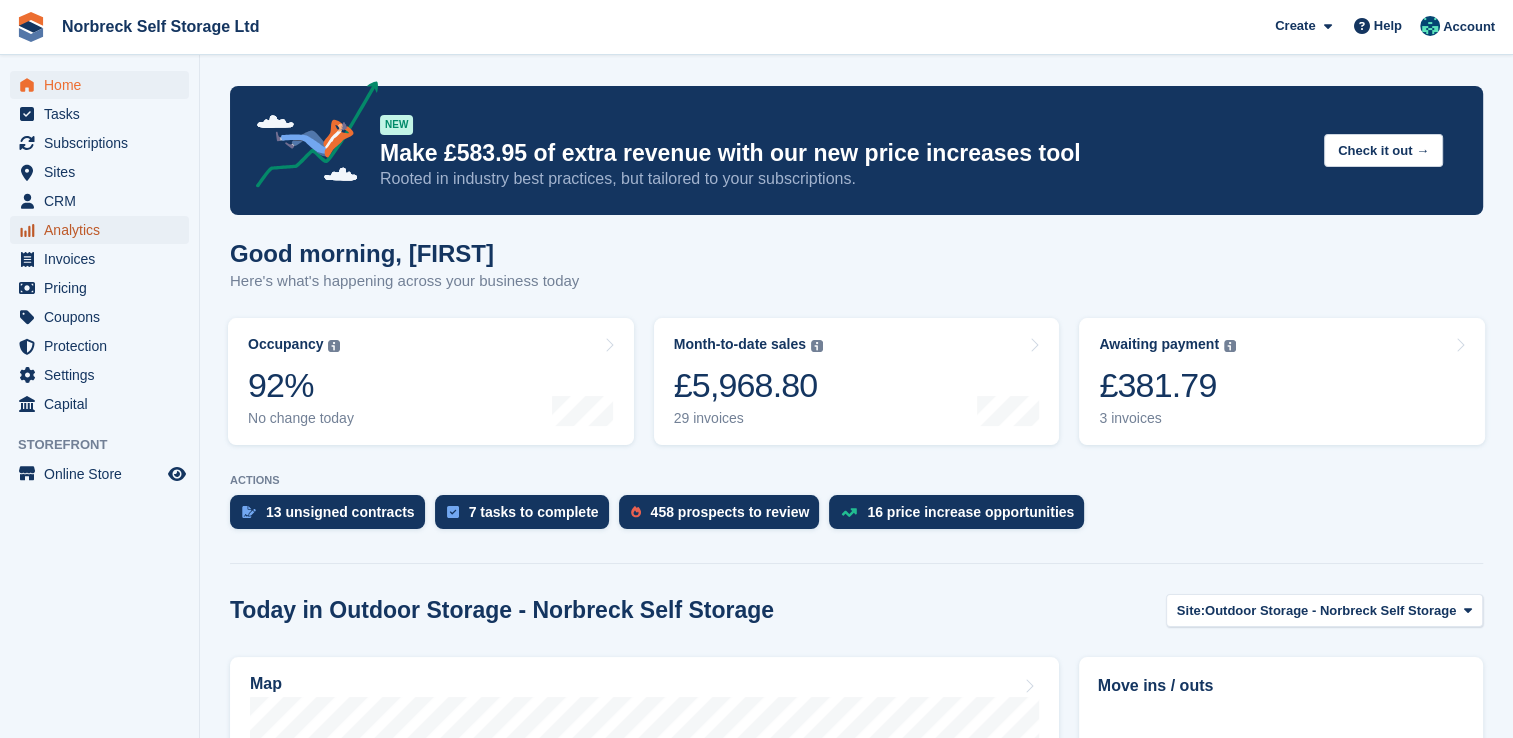 click on "Analytics" at bounding box center (104, 230) 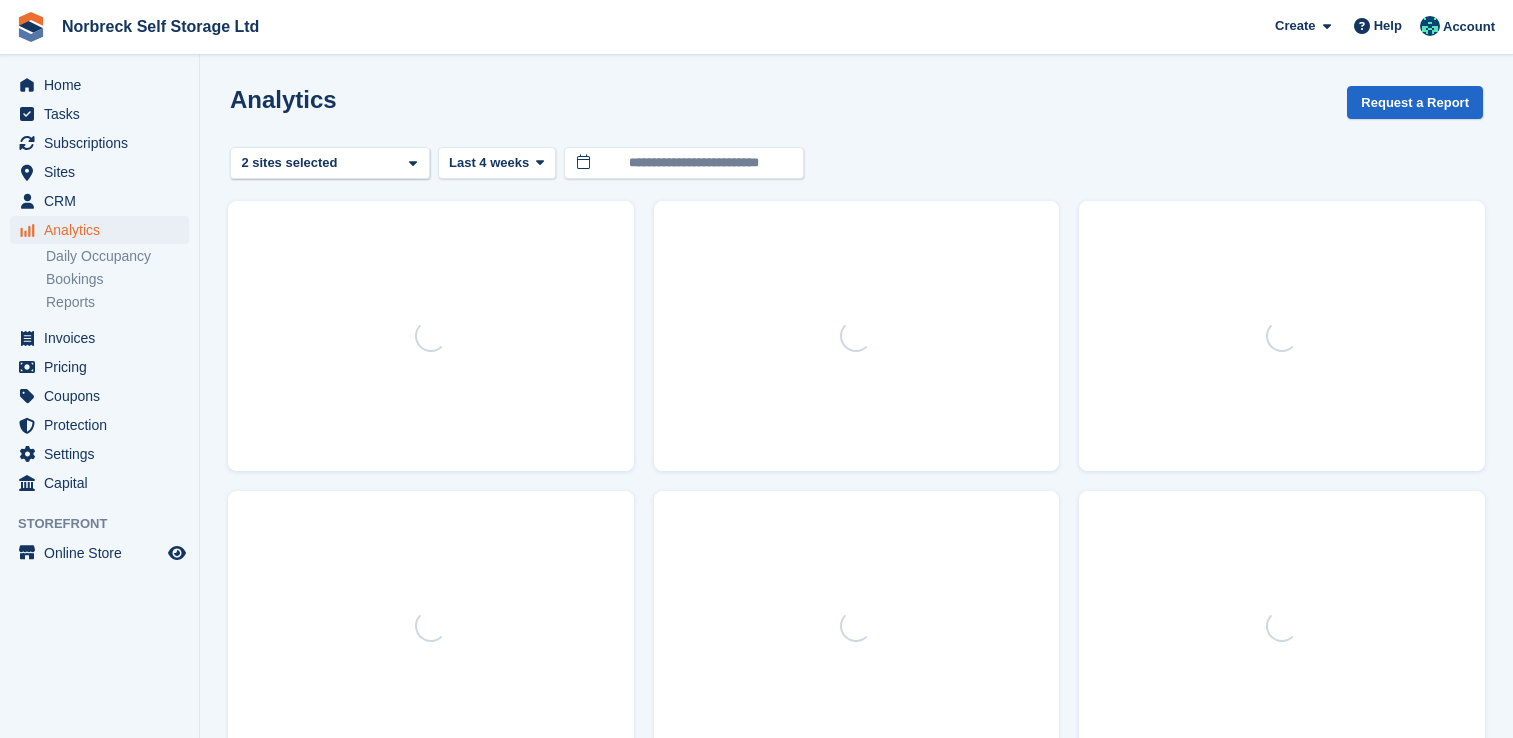scroll, scrollTop: 0, scrollLeft: 0, axis: both 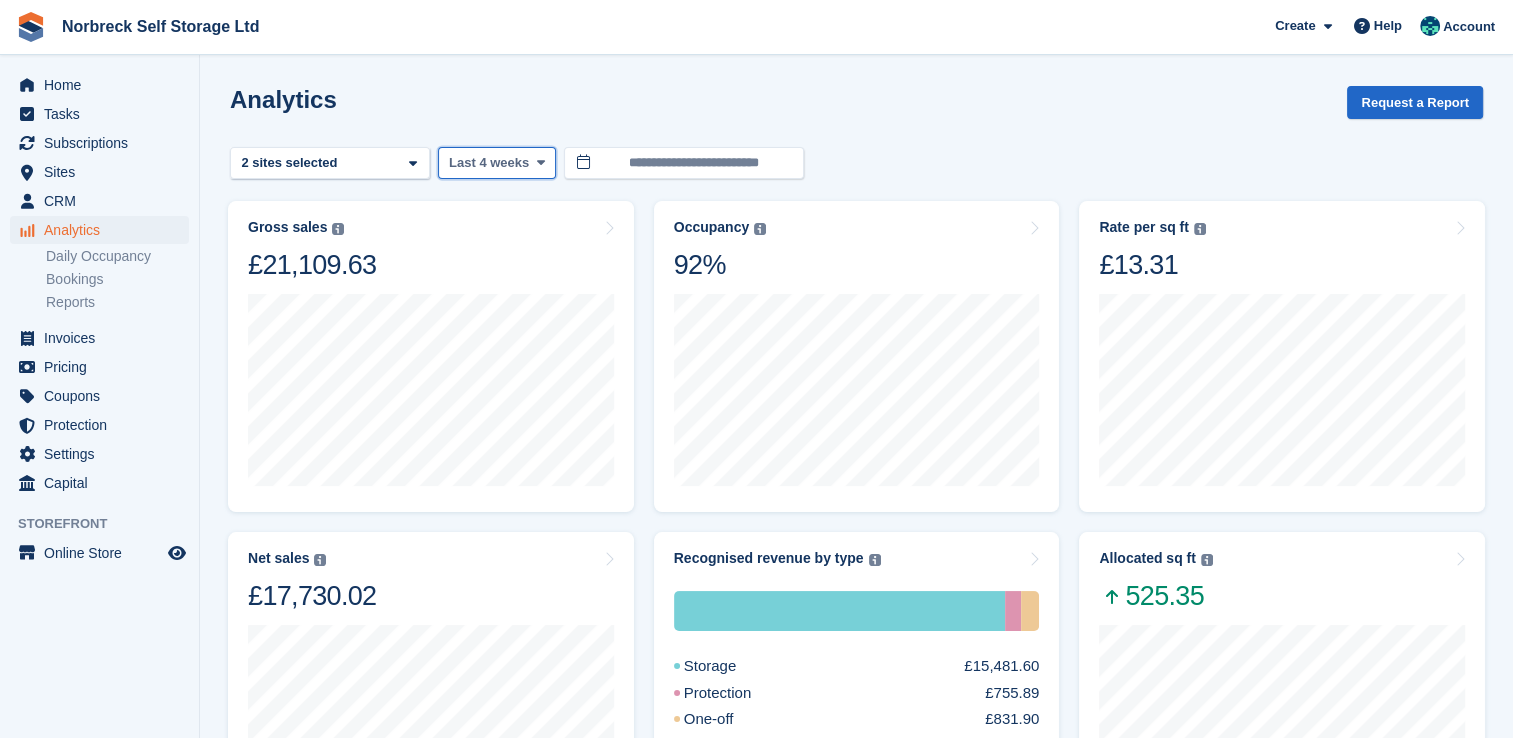 click at bounding box center [540, 162] 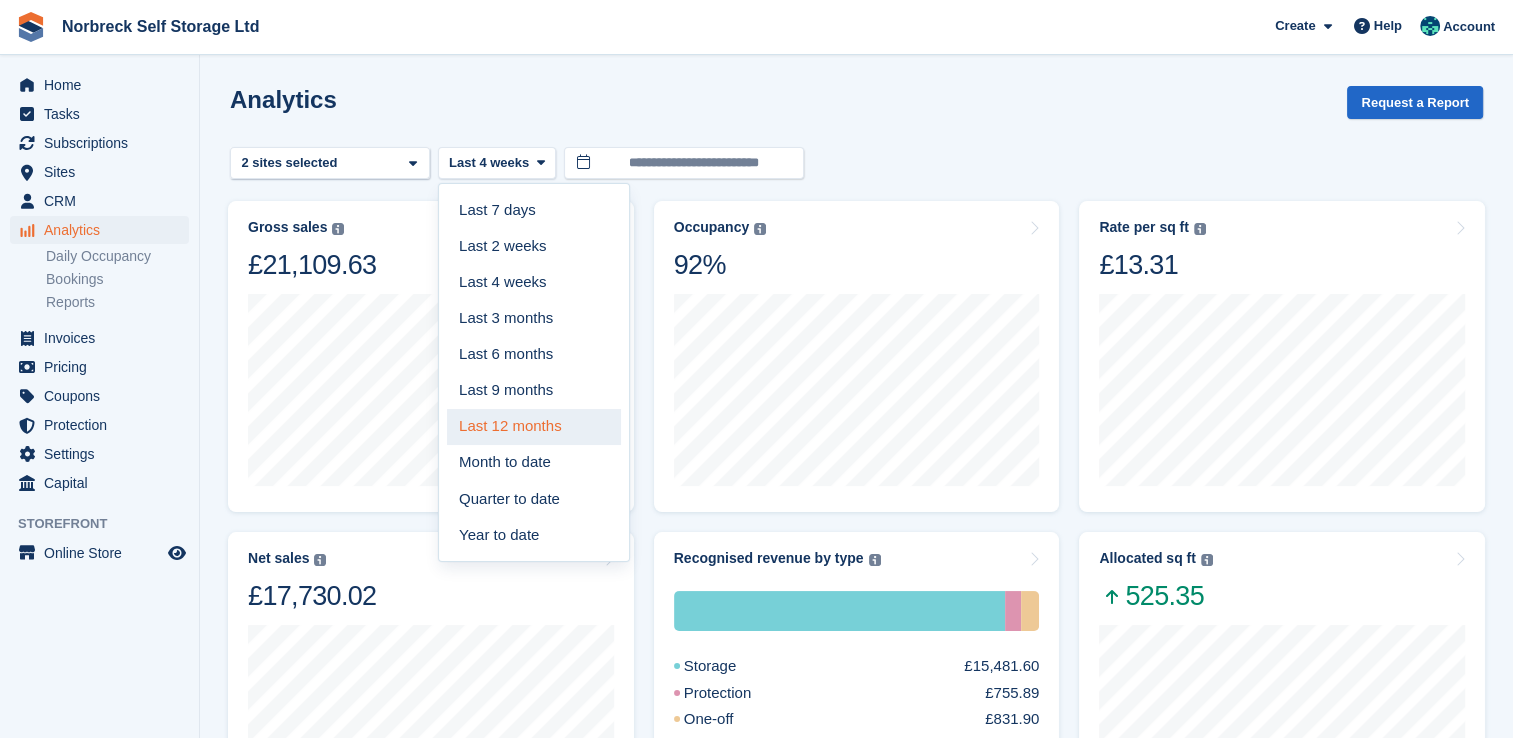 click on "Last 12 months" at bounding box center (534, 427) 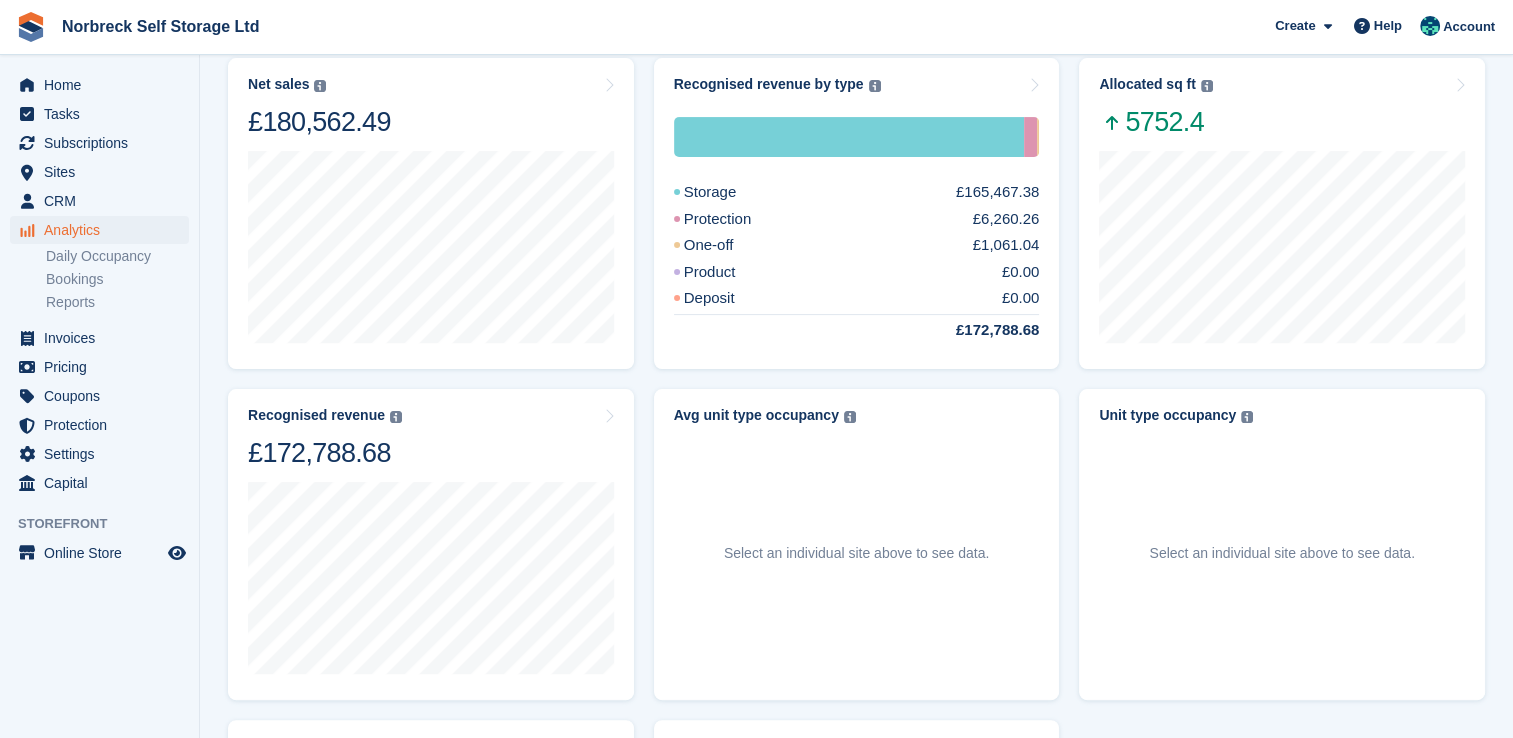 scroll, scrollTop: 476, scrollLeft: 0, axis: vertical 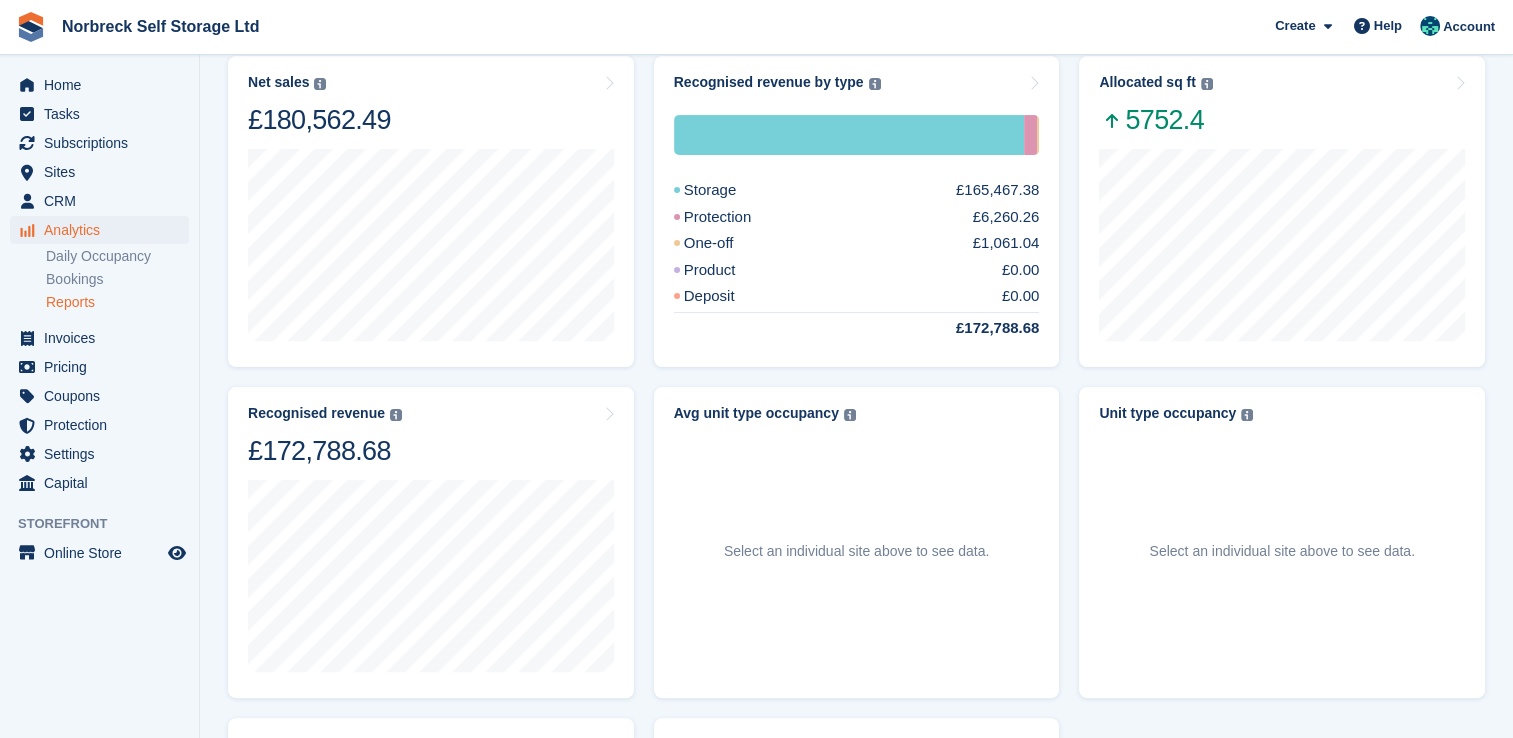 click on "Reports" at bounding box center (117, 302) 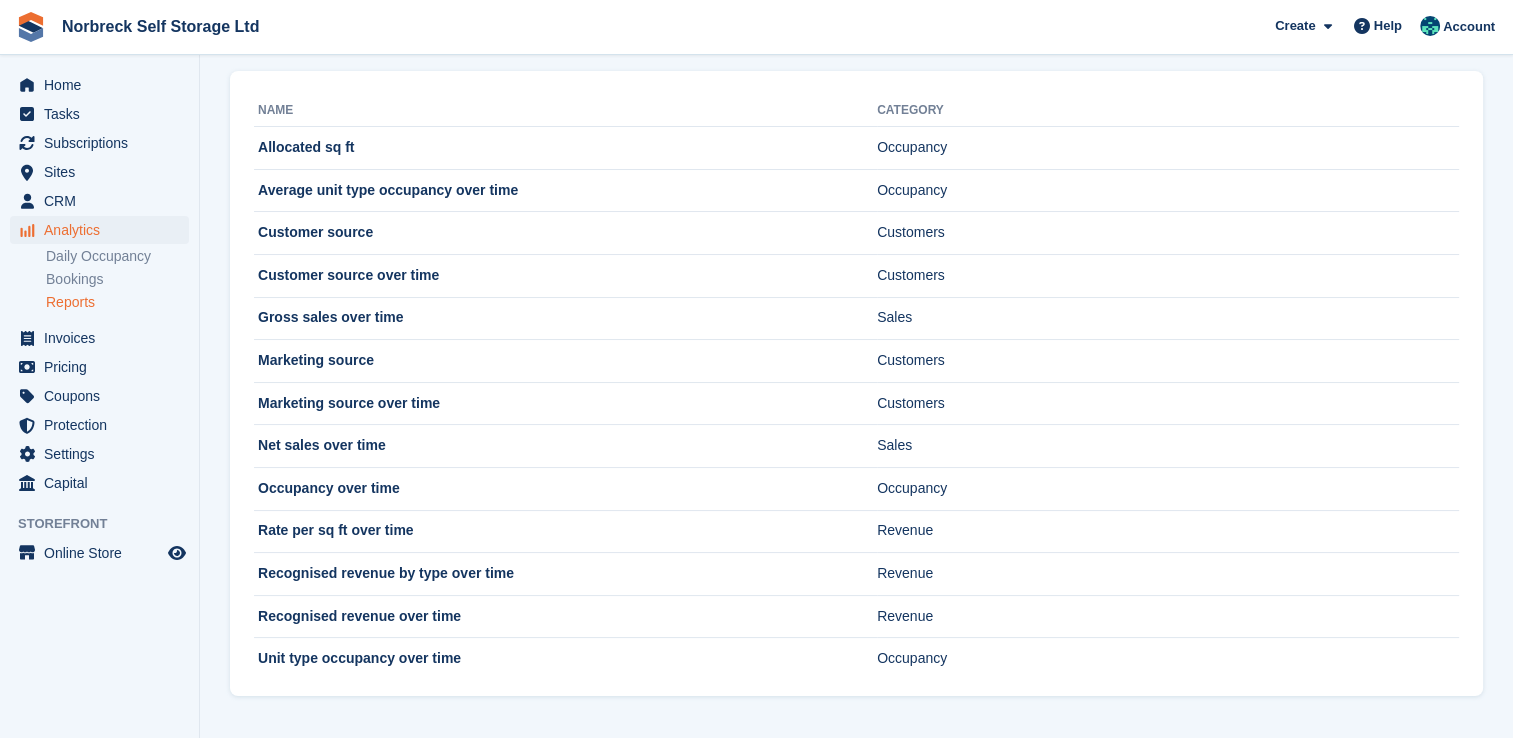 scroll, scrollTop: 0, scrollLeft: 0, axis: both 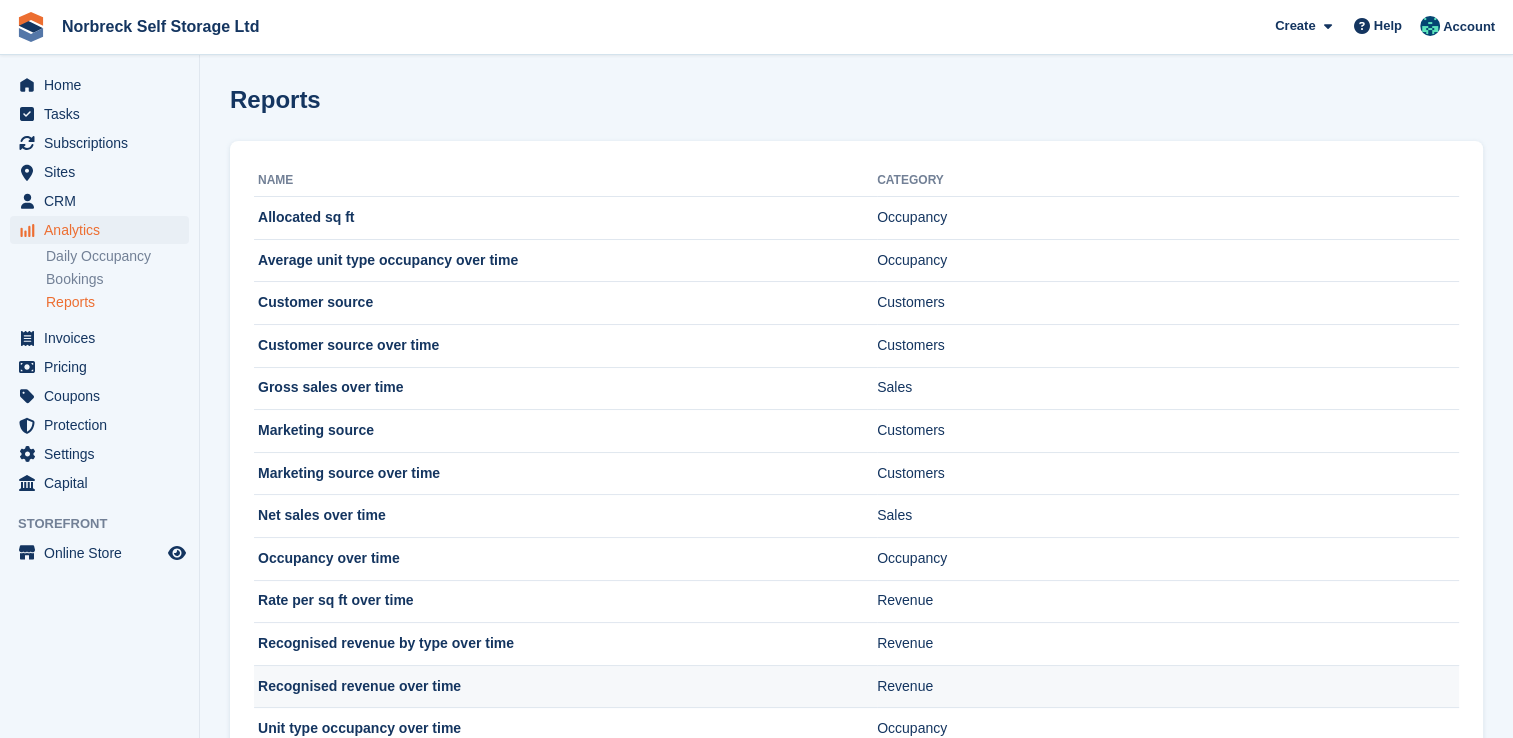 click on "Recognised revenue over time" at bounding box center [565, 686] 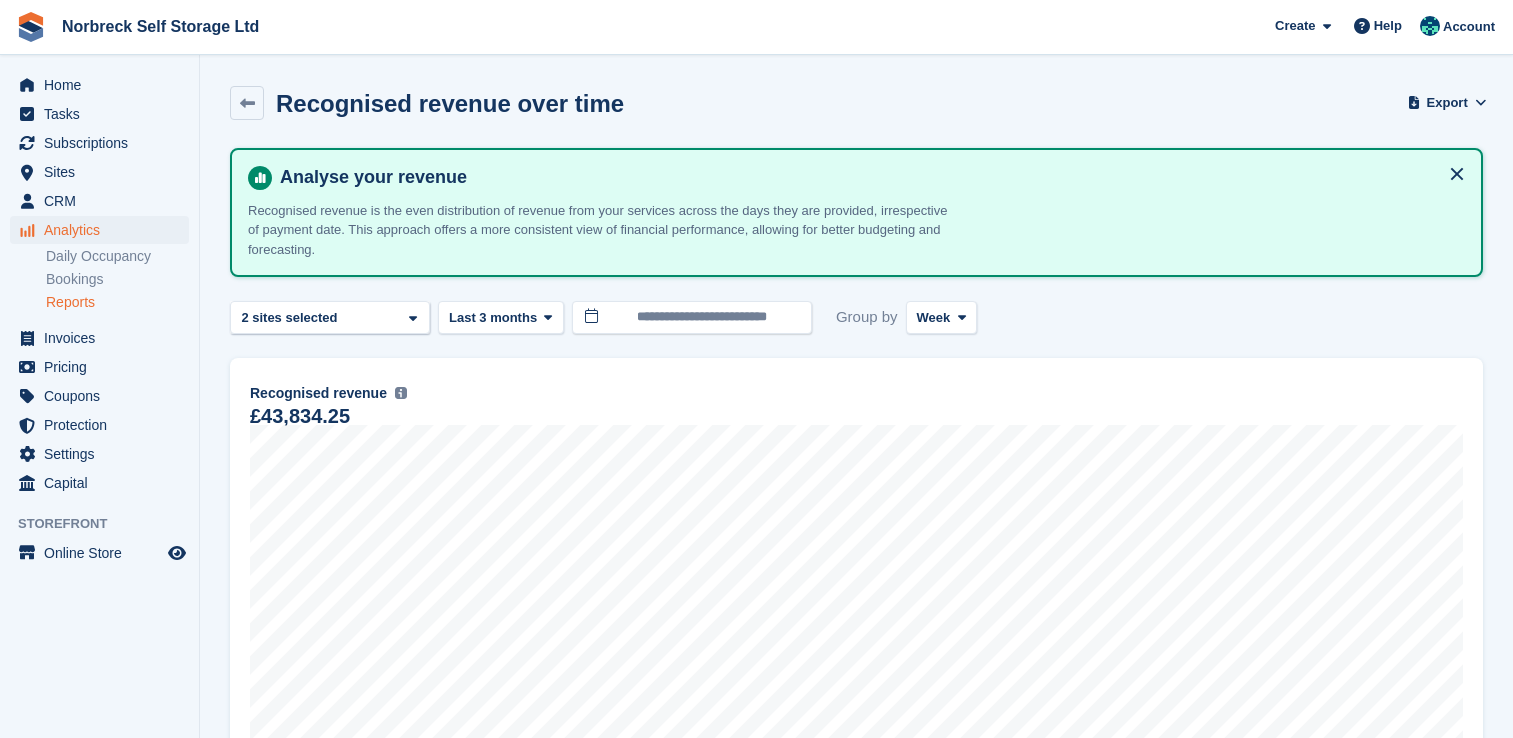 scroll, scrollTop: 0, scrollLeft: 0, axis: both 